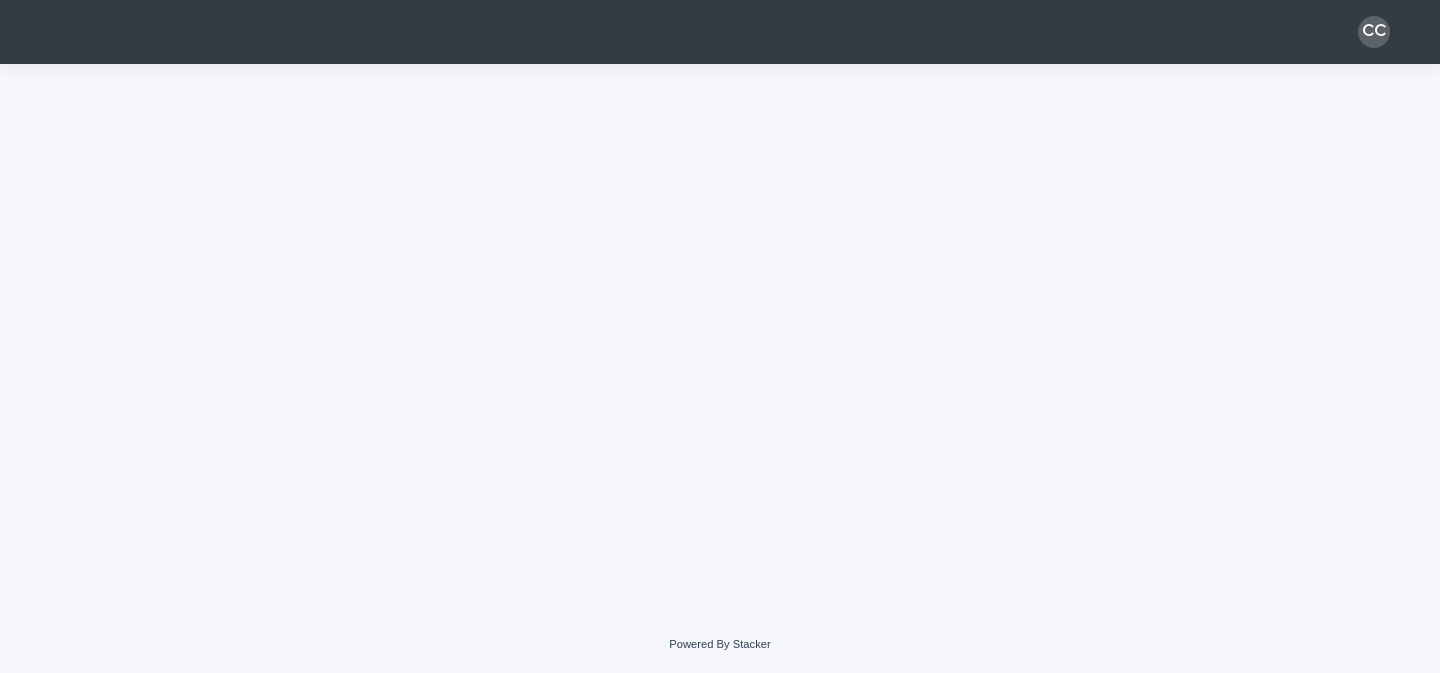 scroll, scrollTop: 0, scrollLeft: 0, axis: both 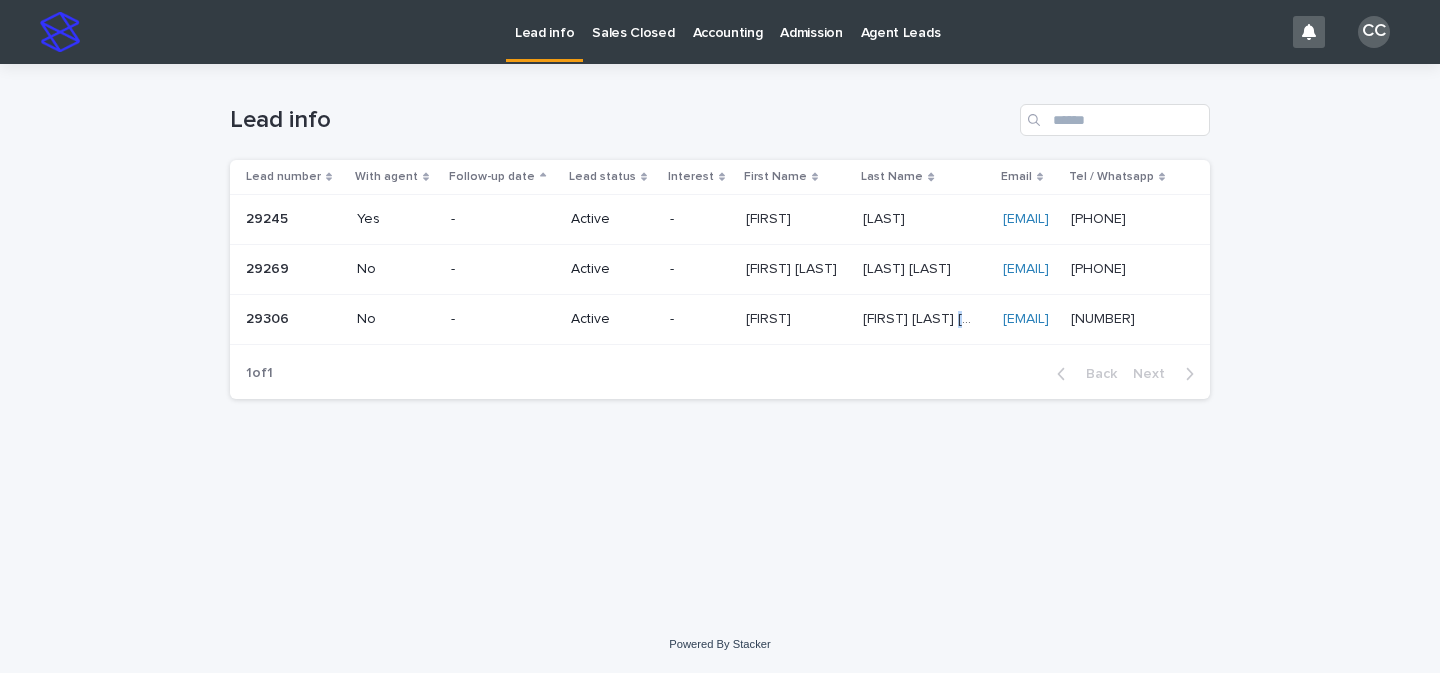click on "[FIRST] [LAST] [LAST]" at bounding box center [920, 317] 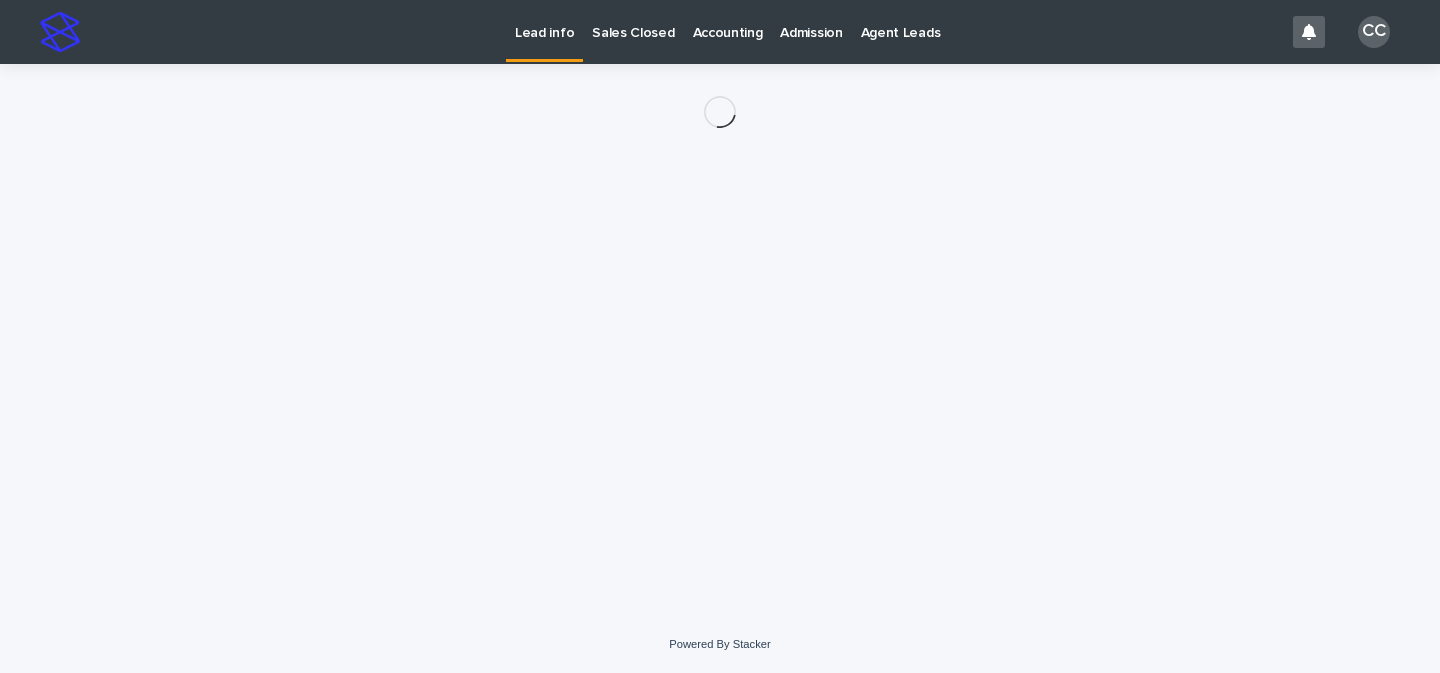 click on "Loading... Saving… Loading... Saving…" at bounding box center (720, 315) 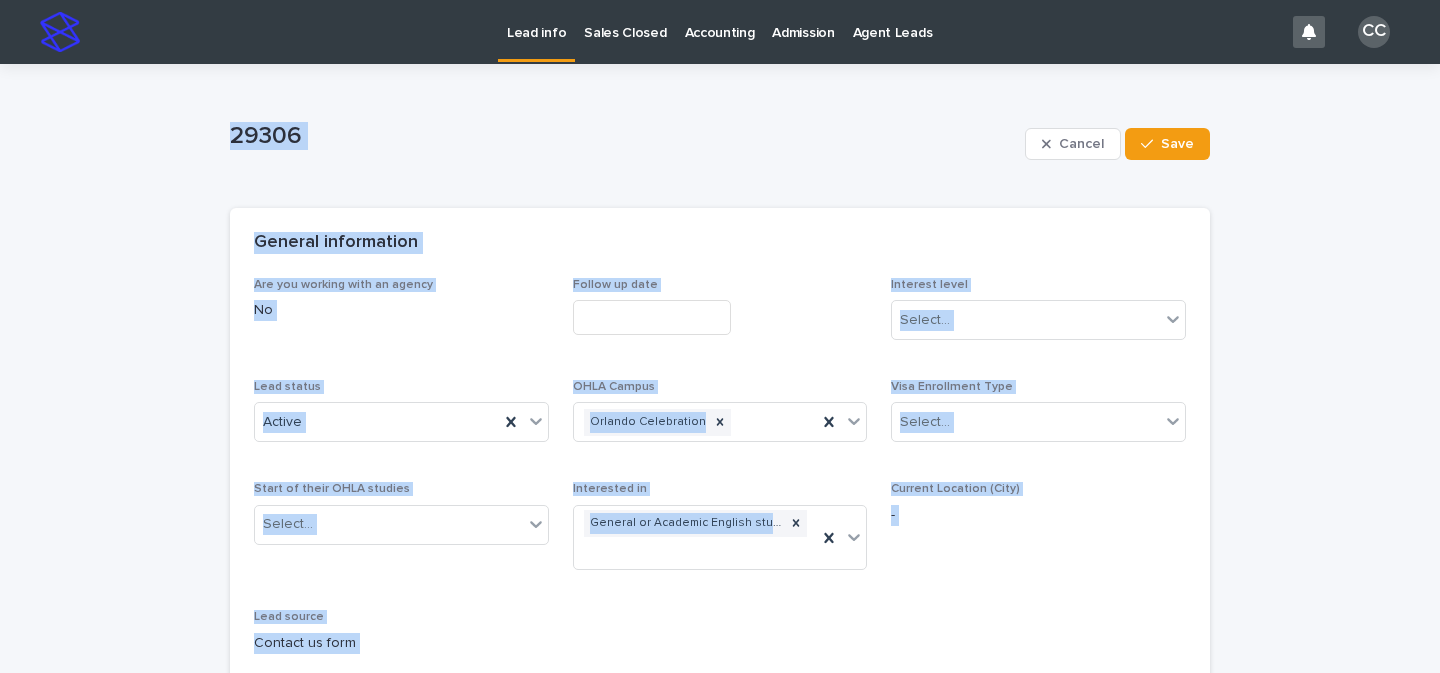 click on "Lead info" at bounding box center (536, 21) 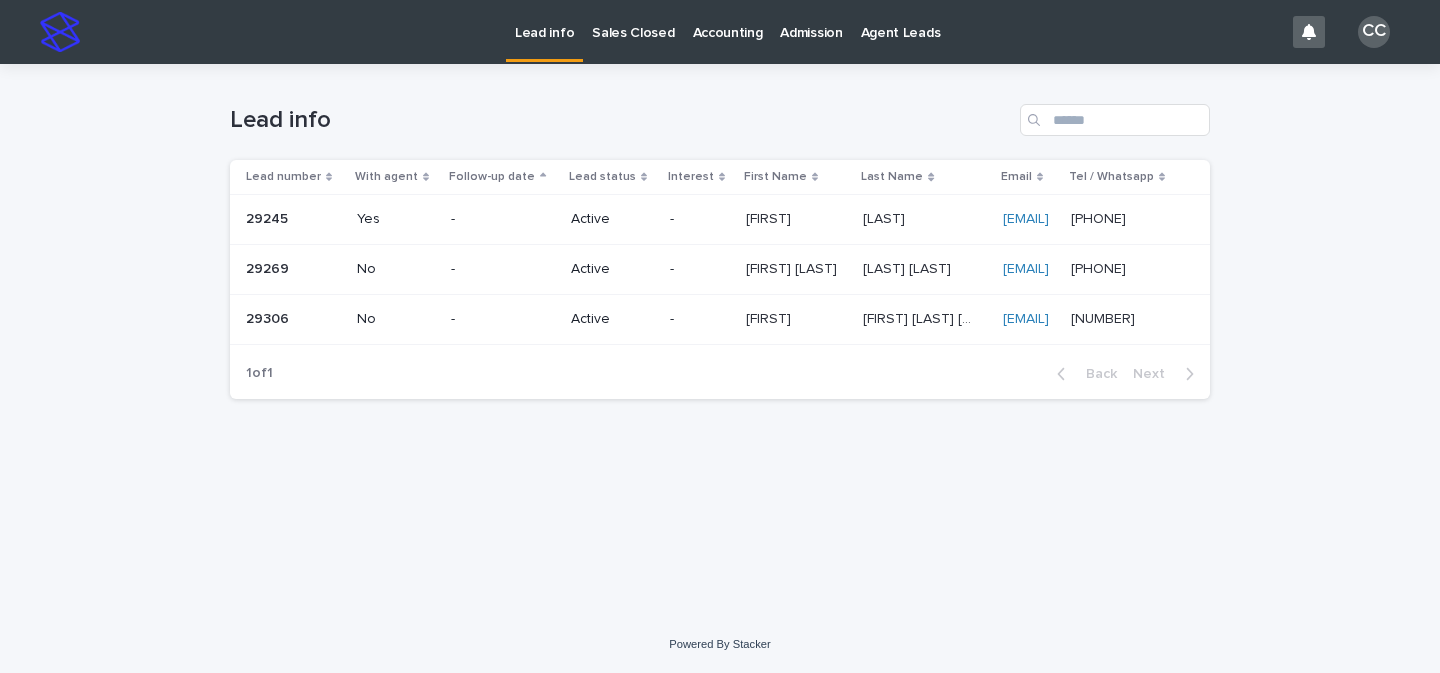 click on "Lead info" at bounding box center [720, 112] 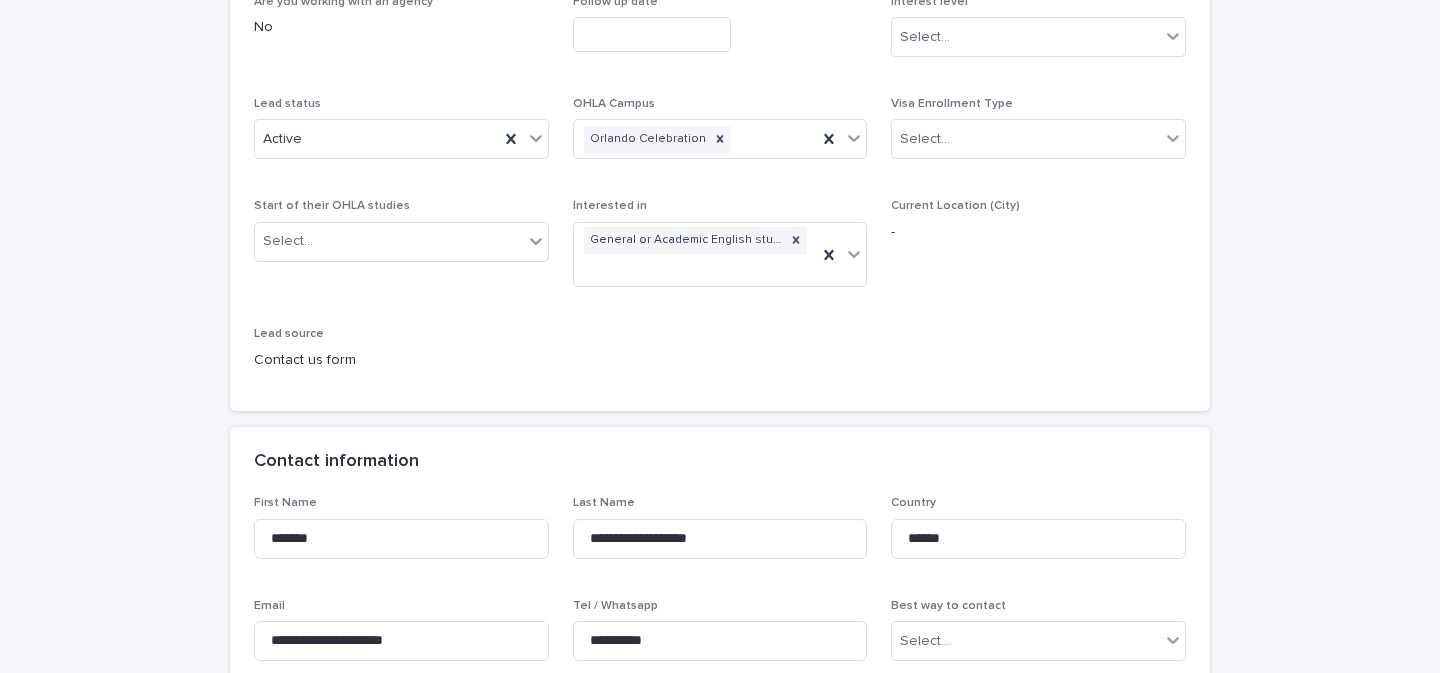 scroll, scrollTop: 455, scrollLeft: 0, axis: vertical 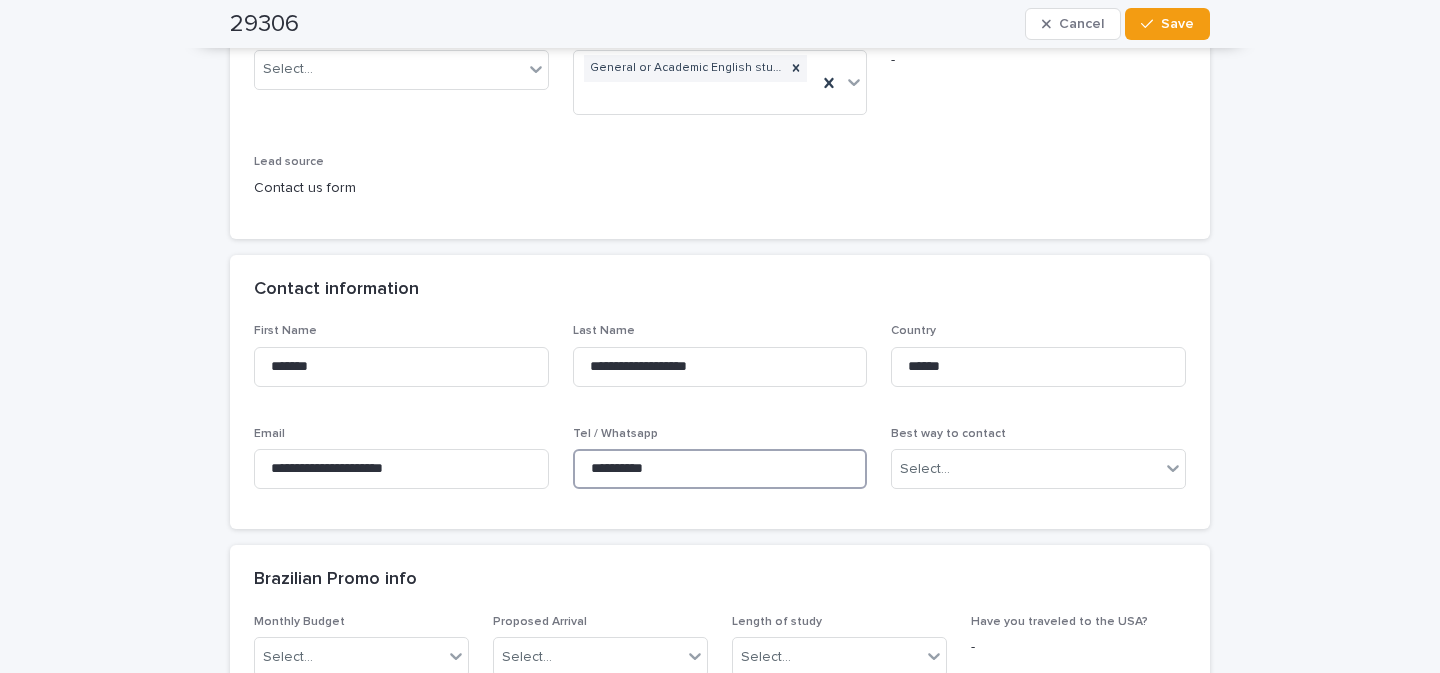 click on "**********" at bounding box center (720, 469) 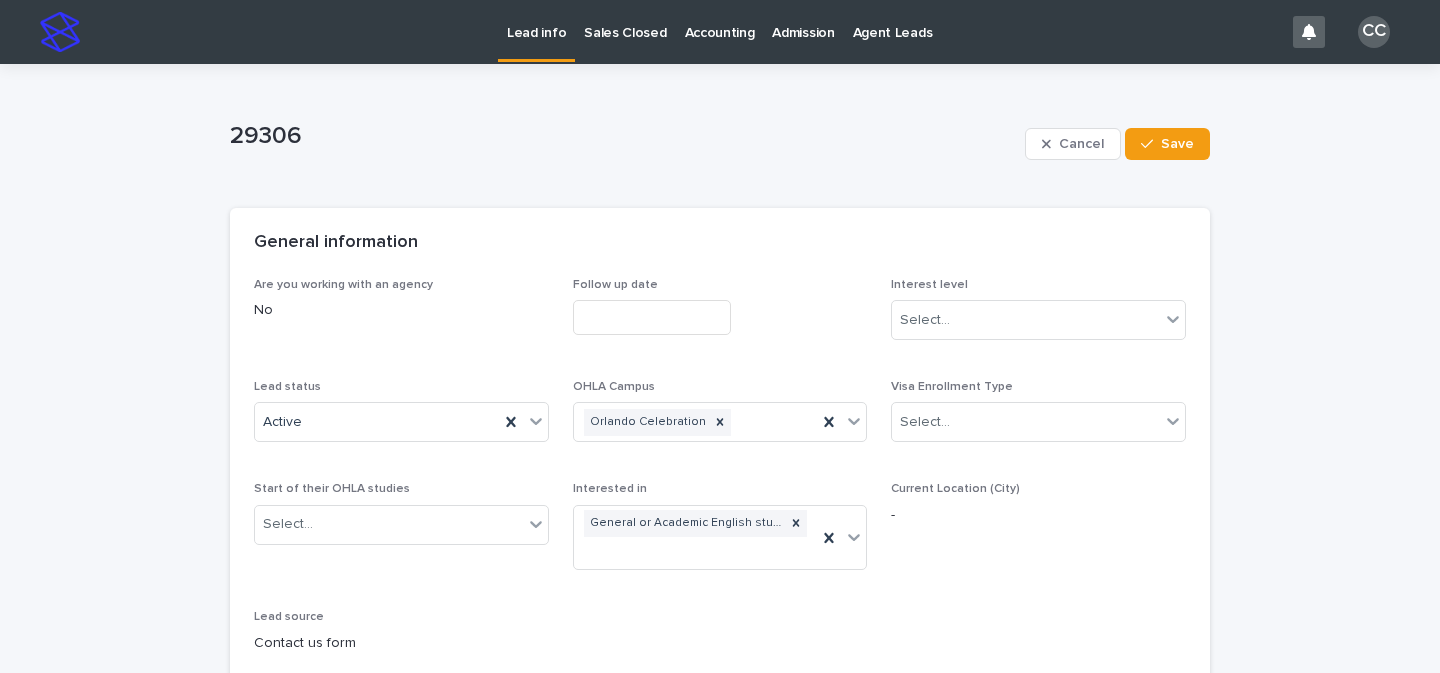 click on "Lead info" at bounding box center [536, 21] 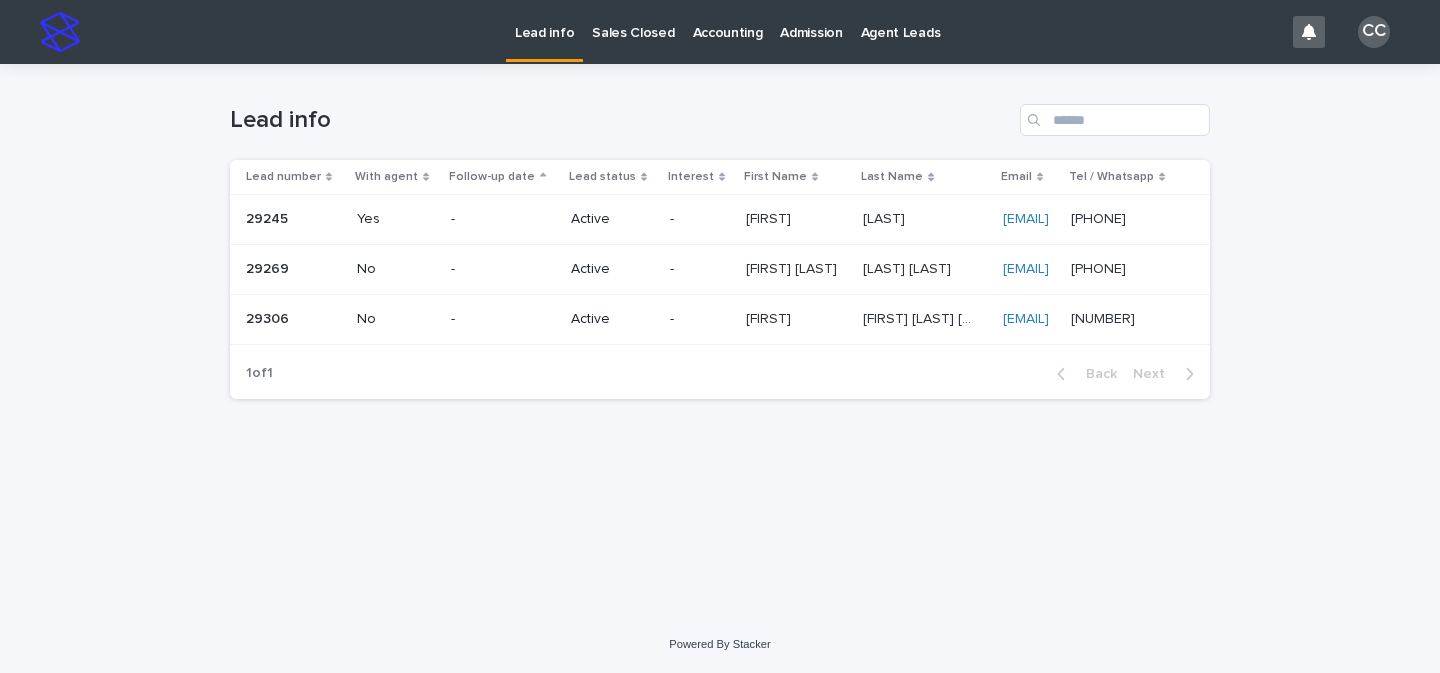 click on "-" at bounding box center [700, 219] 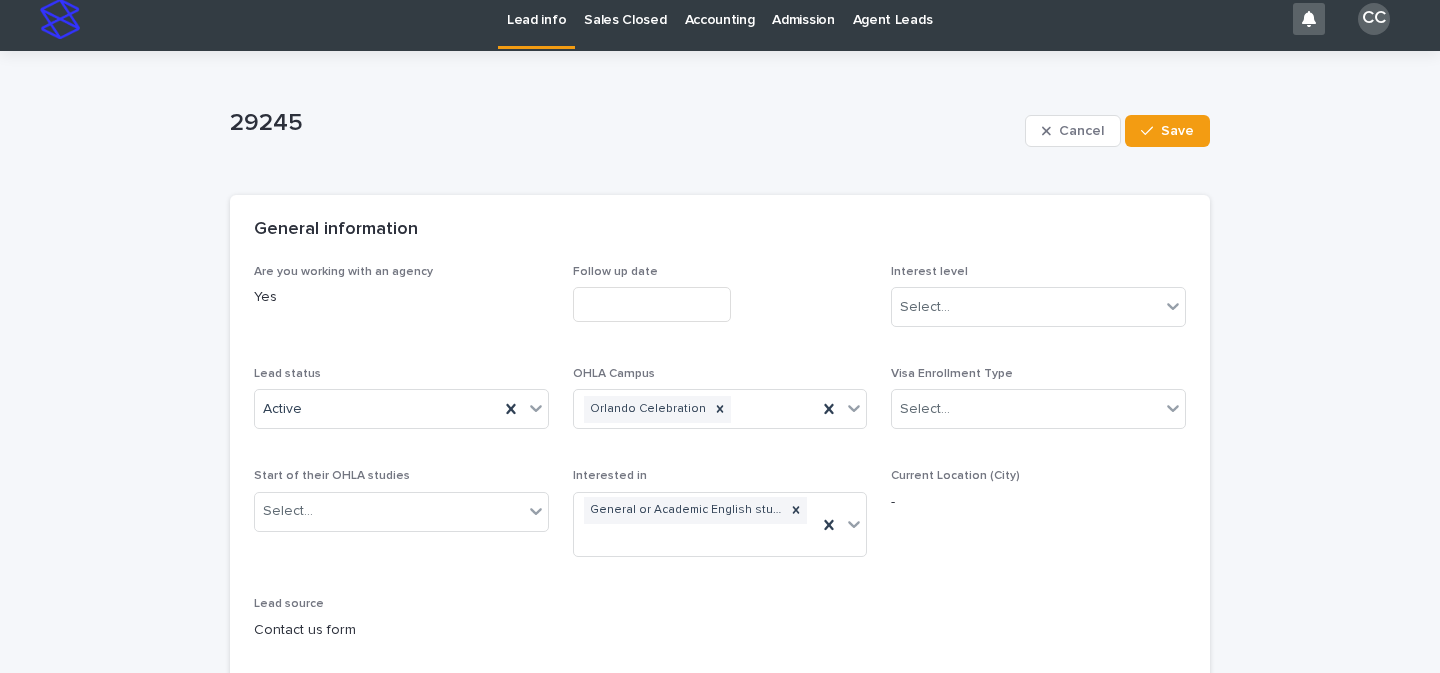 scroll, scrollTop: 216, scrollLeft: 0, axis: vertical 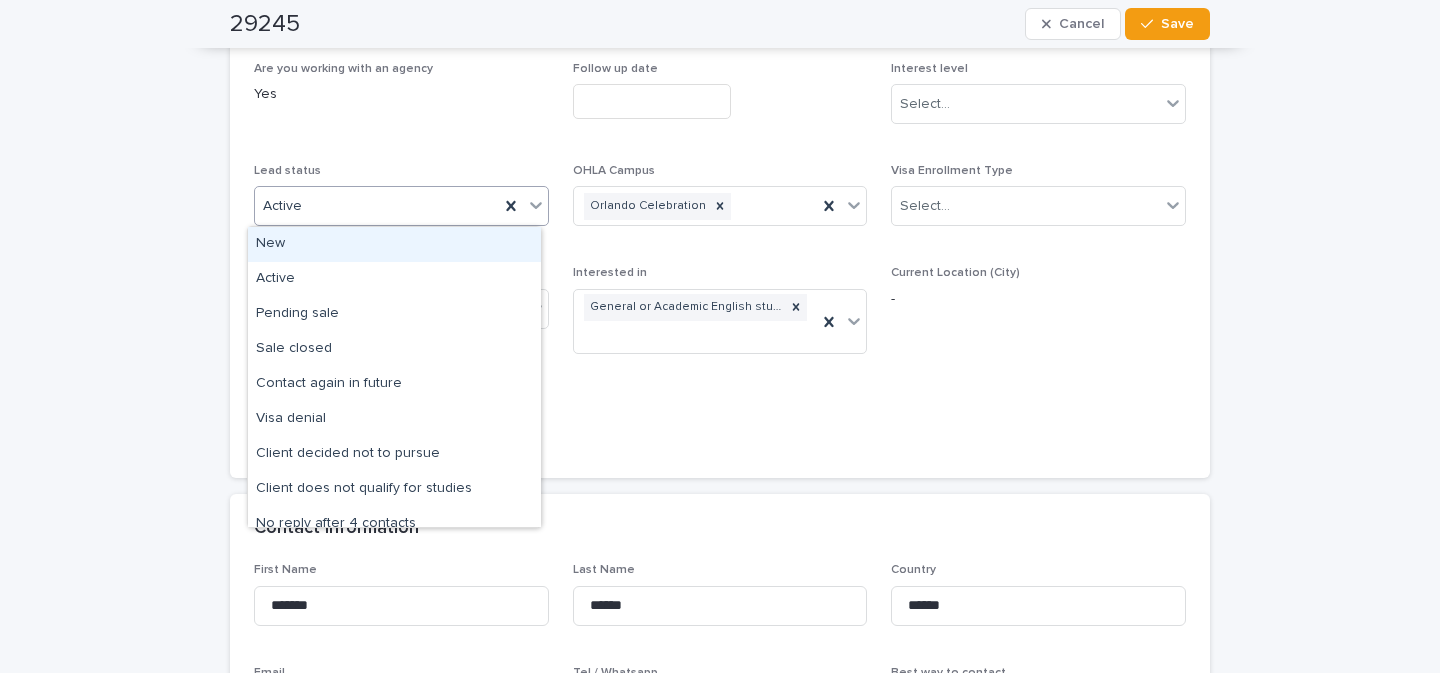 click 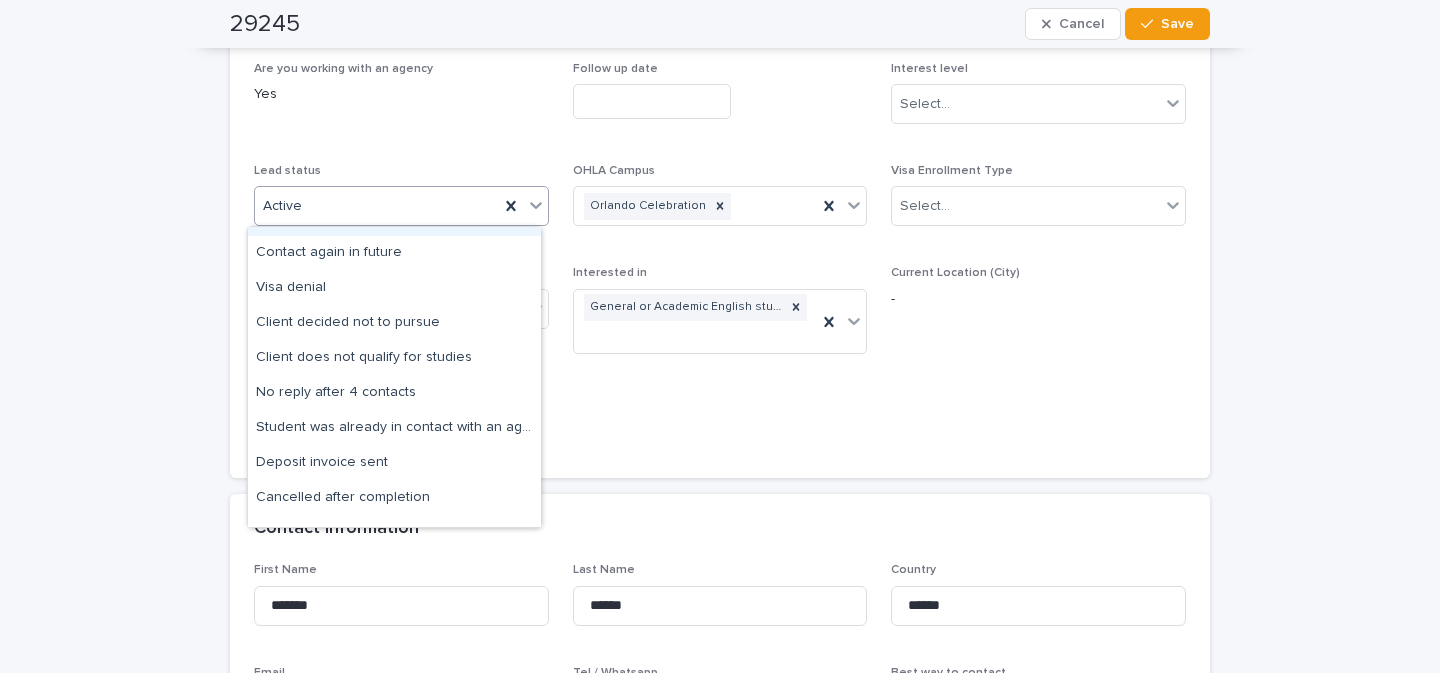 scroll, scrollTop: 133, scrollLeft: 0, axis: vertical 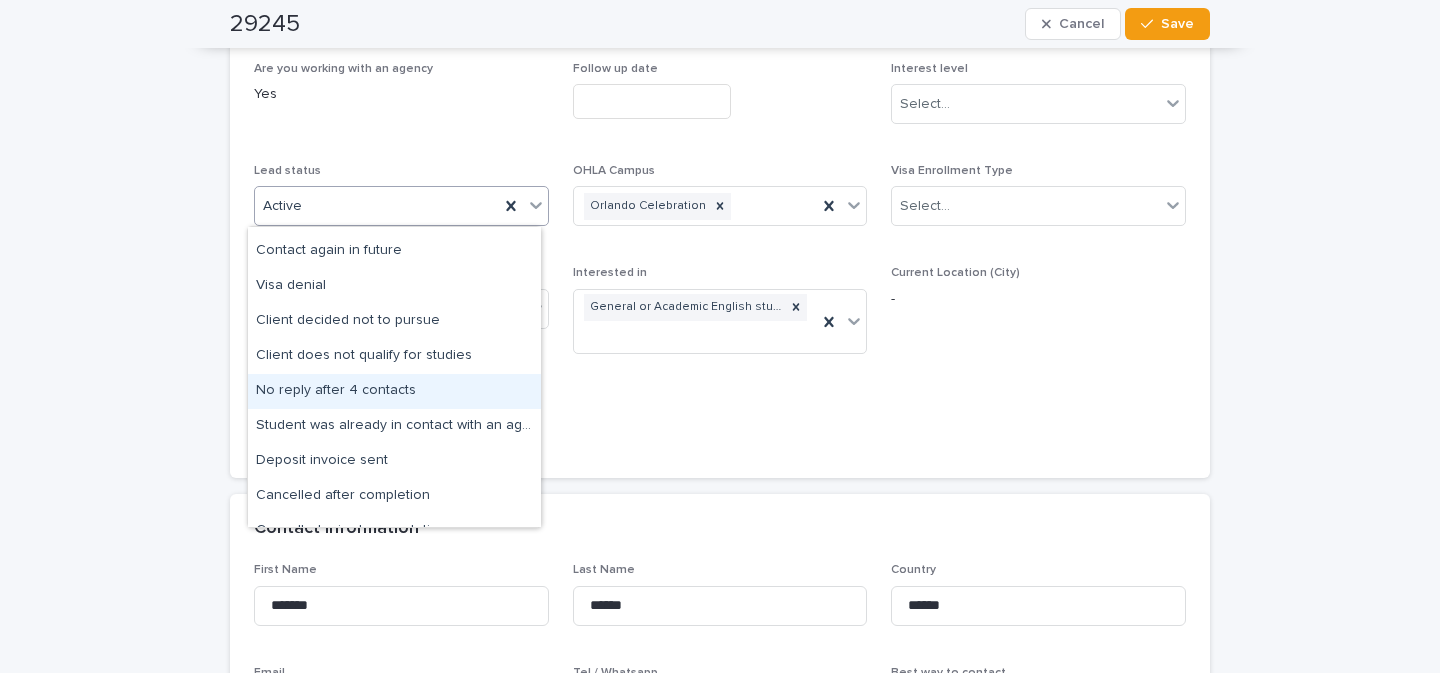 click on "No reply after 4 contacts" at bounding box center [394, 391] 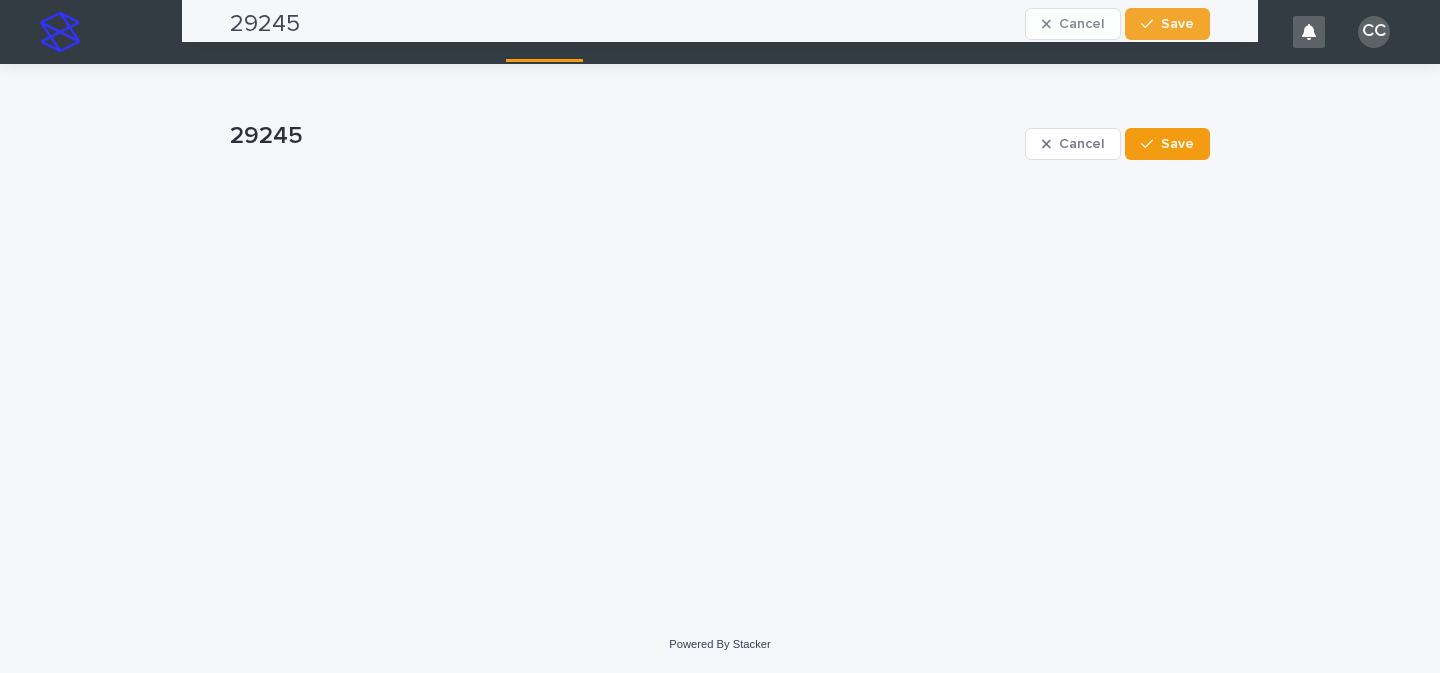 scroll, scrollTop: 0, scrollLeft: 0, axis: both 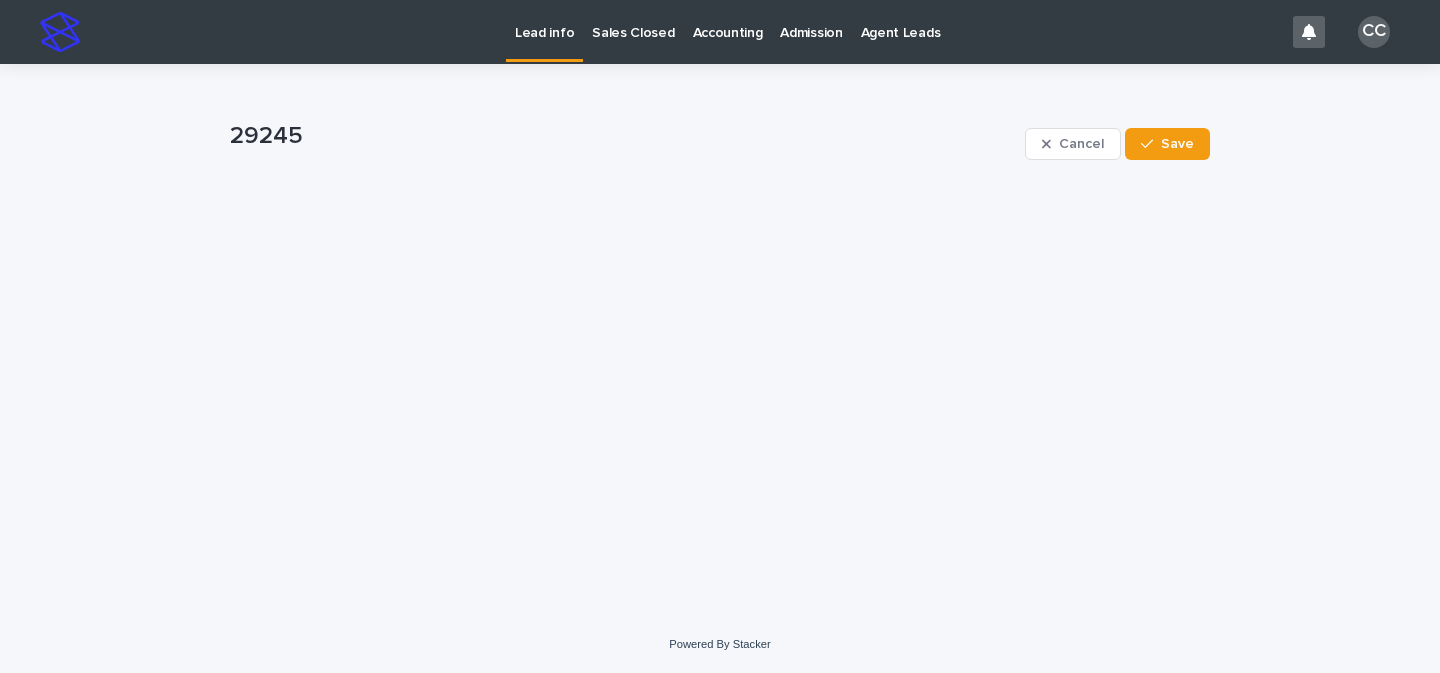 click on "Lead info" at bounding box center [544, 29] 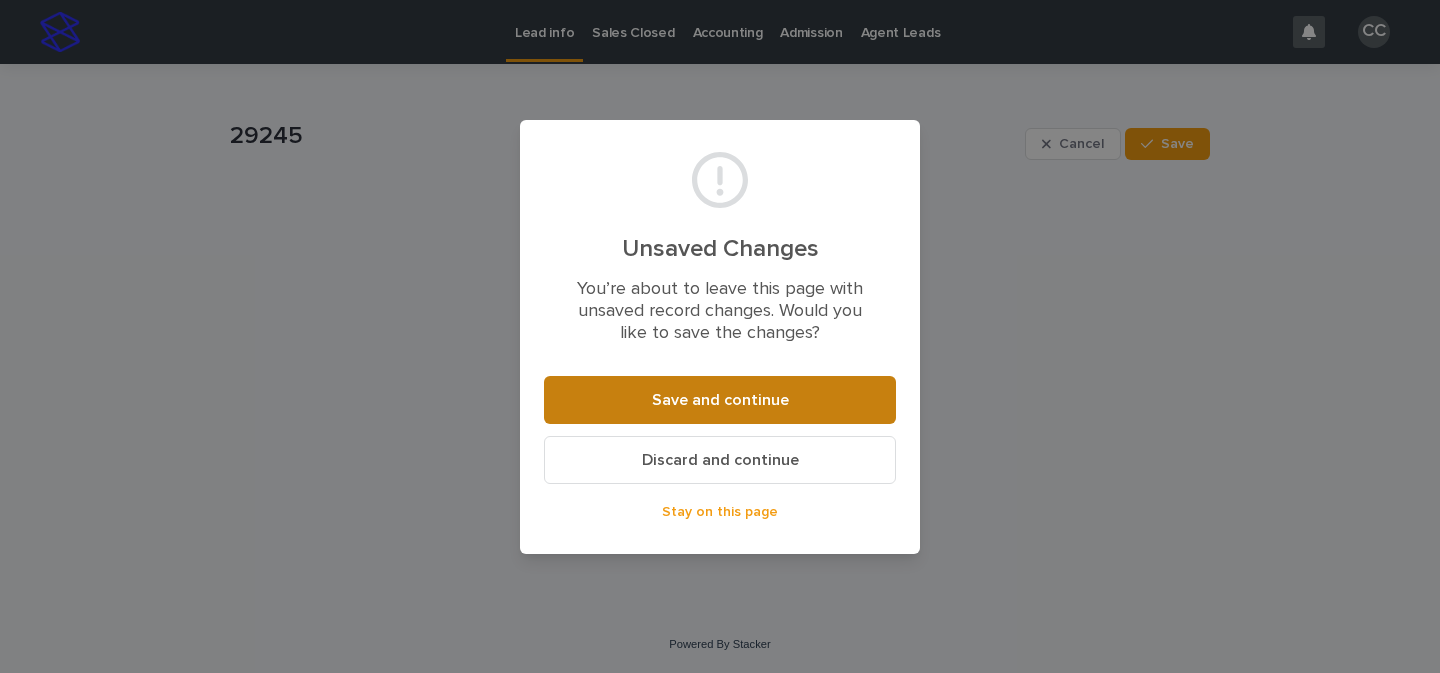 click on "Save and continue" at bounding box center (720, 400) 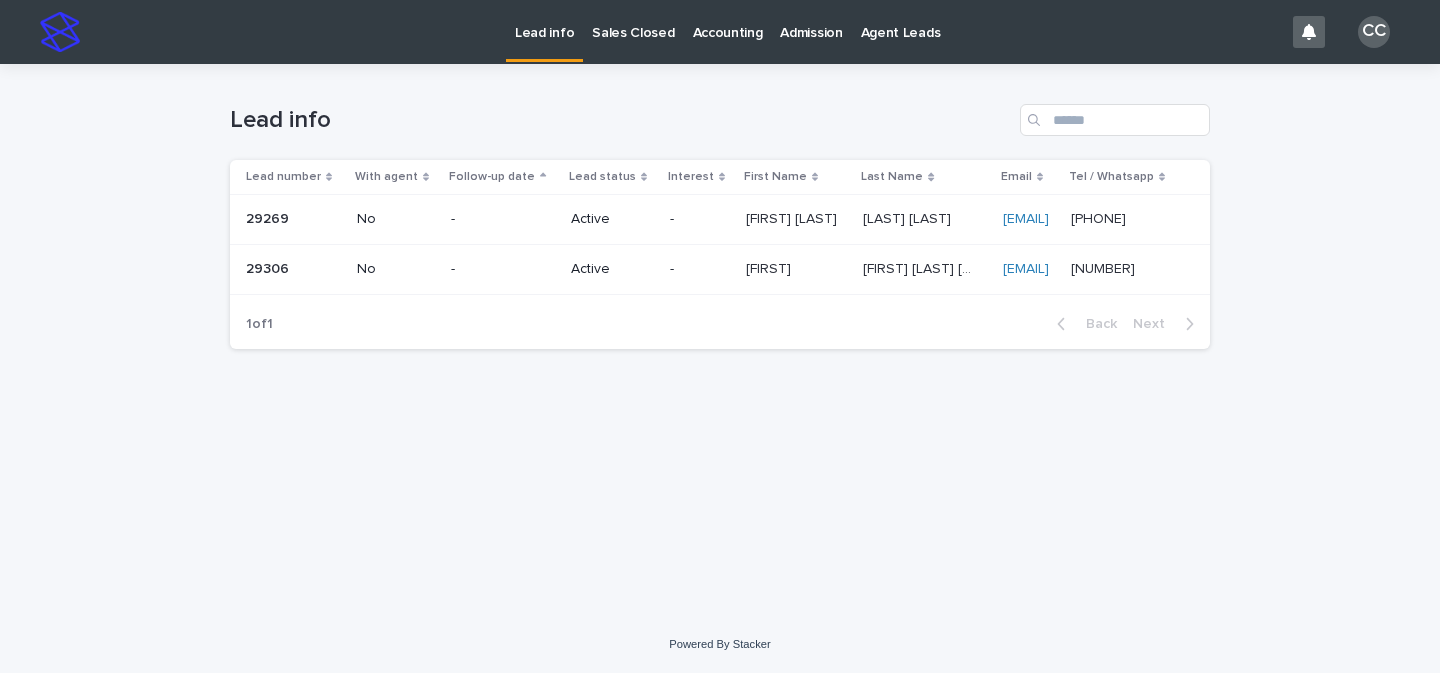click on "-" at bounding box center [700, 269] 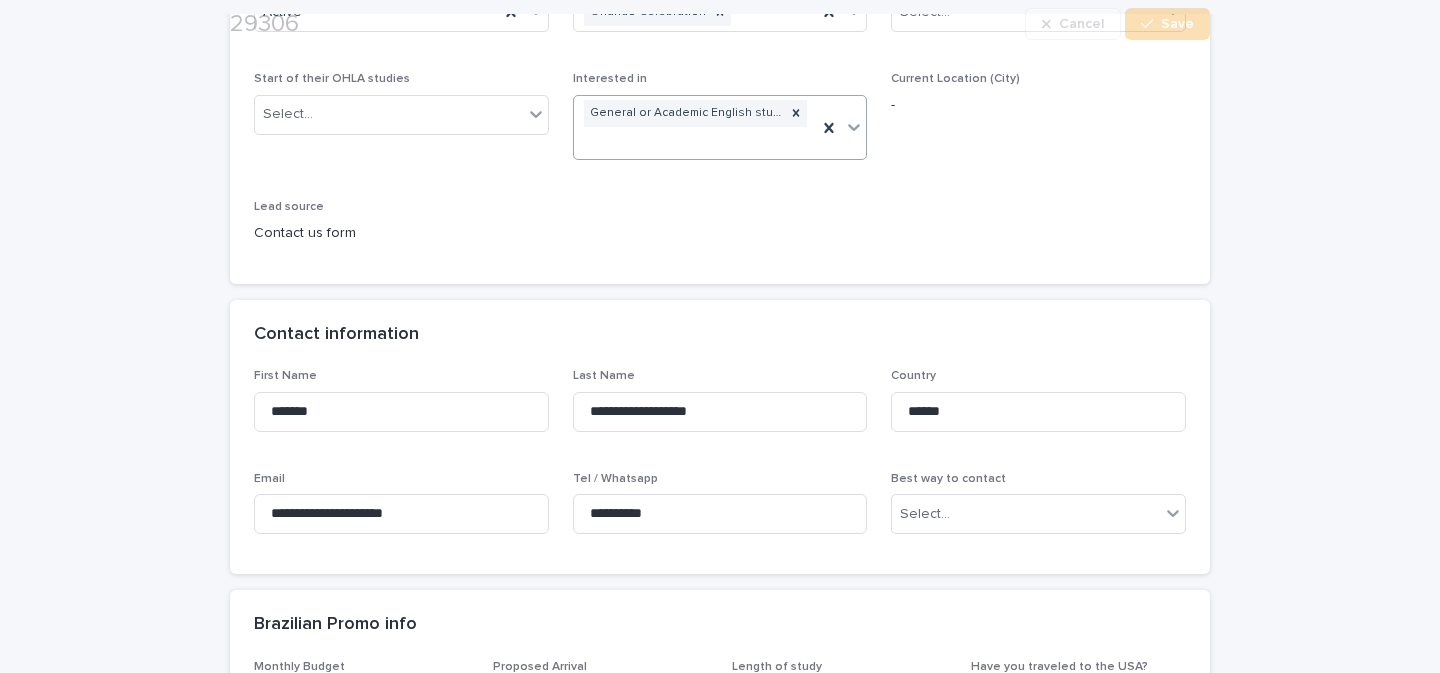 scroll, scrollTop: 412, scrollLeft: 0, axis: vertical 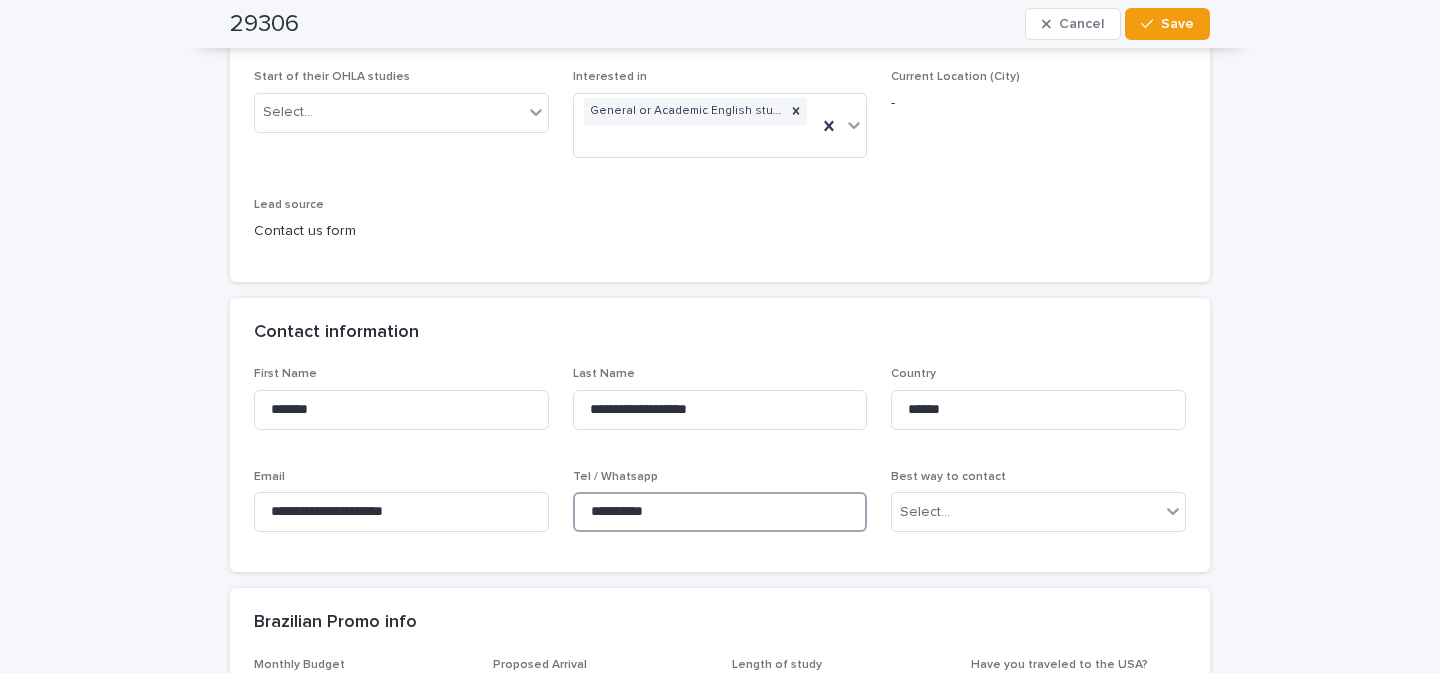 drag, startPoint x: 610, startPoint y: 511, endPoint x: 628, endPoint y: 513, distance: 18.110771 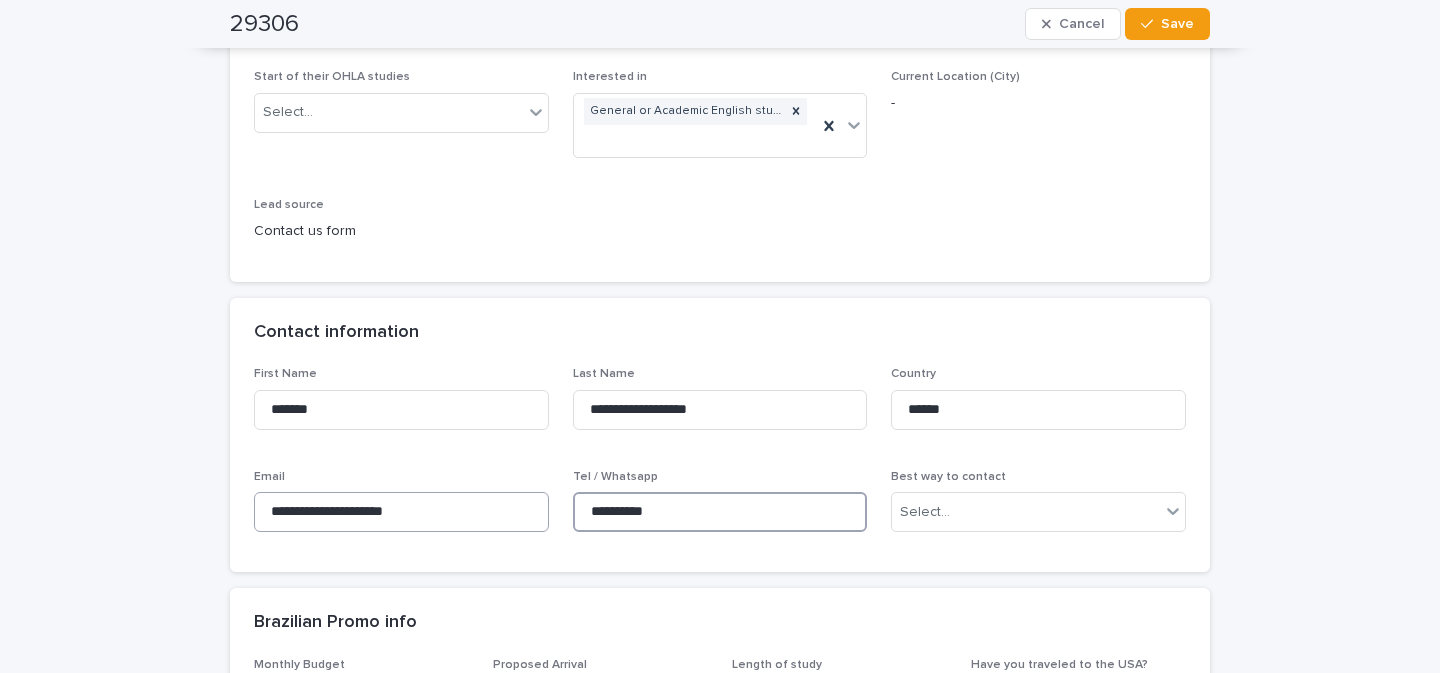 drag, startPoint x: 693, startPoint y: 513, endPoint x: 493, endPoint y: 513, distance: 200 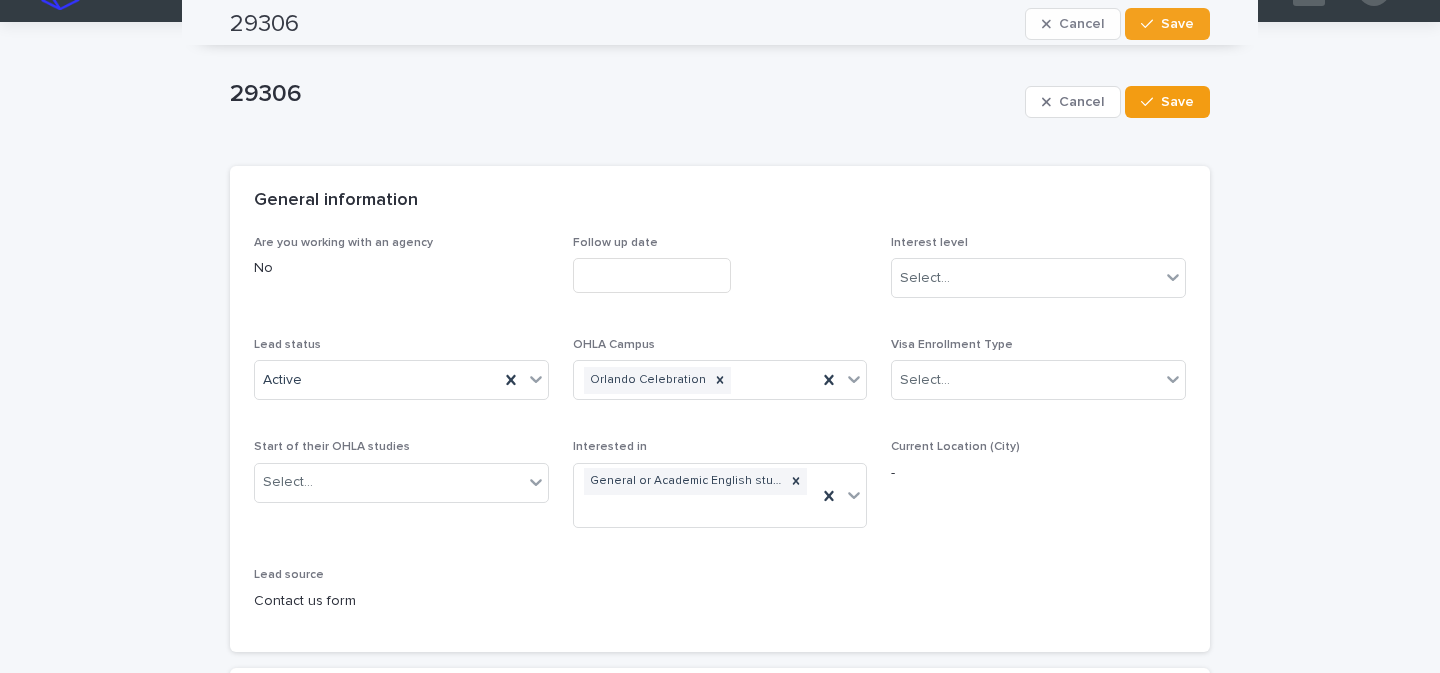 scroll, scrollTop: 0, scrollLeft: 0, axis: both 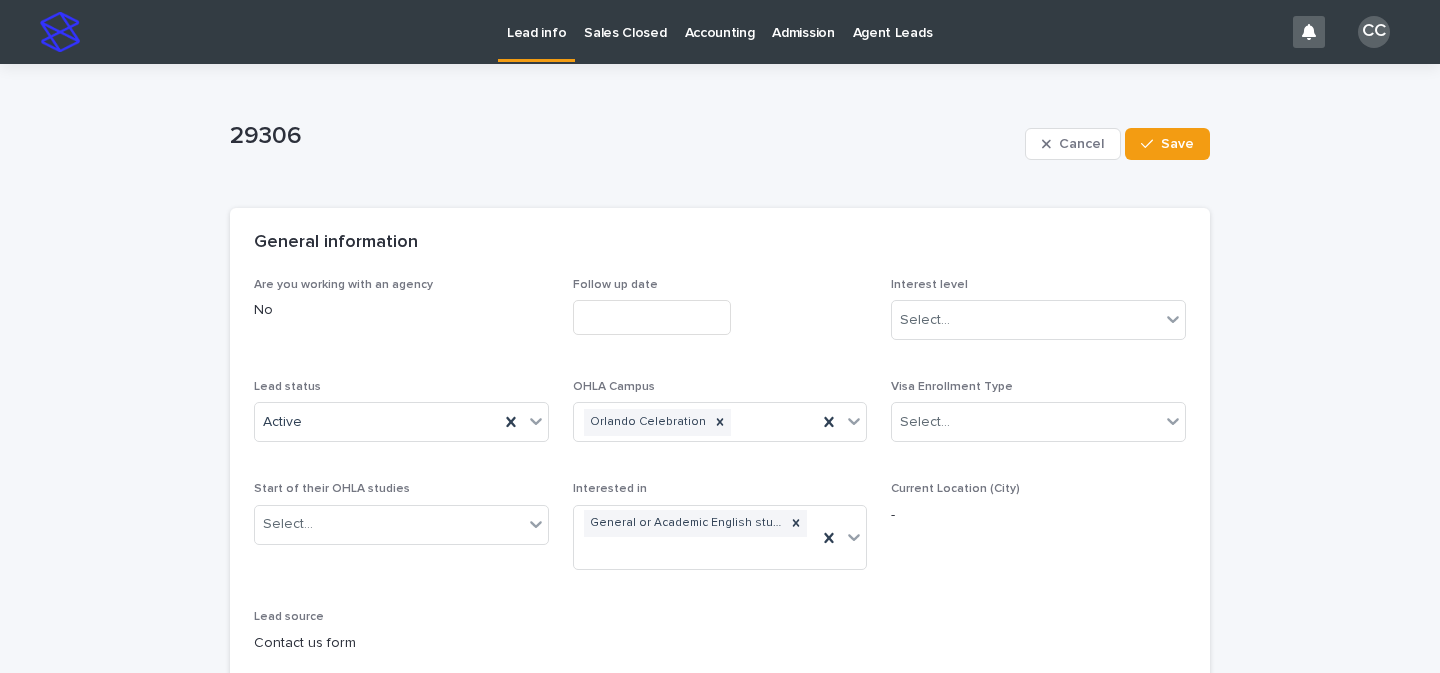 click on "Lead info" at bounding box center (536, 29) 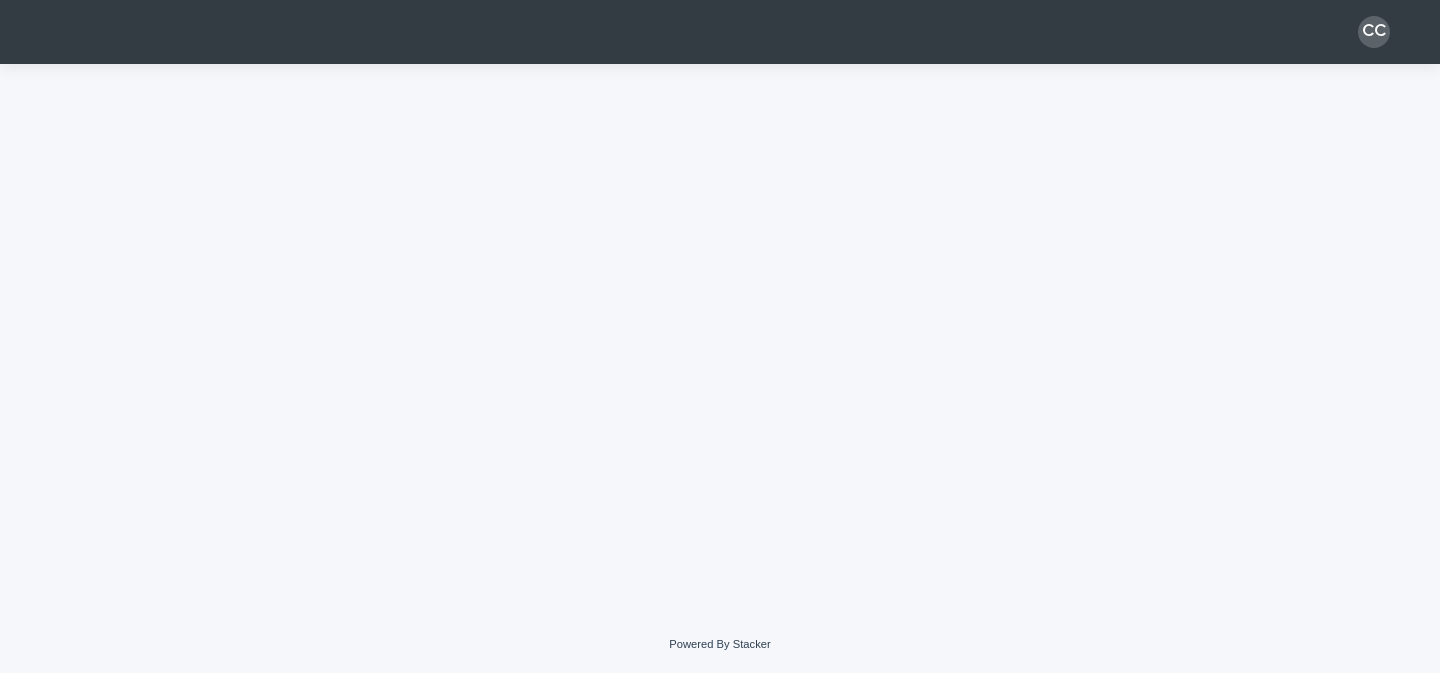 scroll, scrollTop: 0, scrollLeft: 0, axis: both 